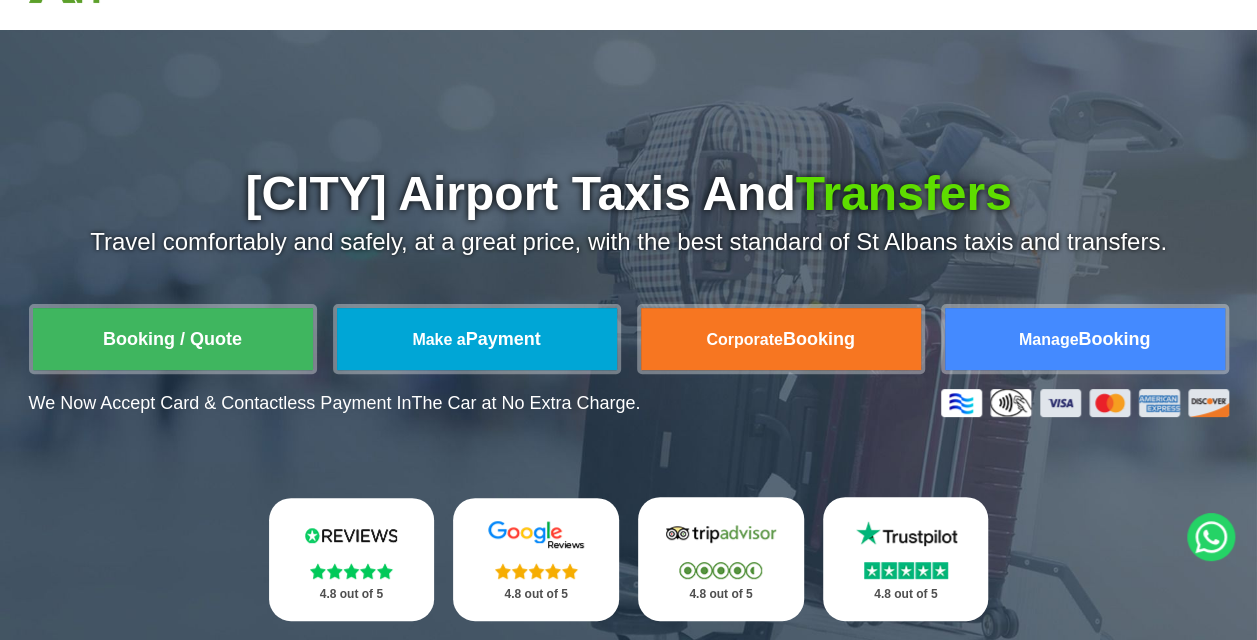 scroll, scrollTop: 200, scrollLeft: 0, axis: vertical 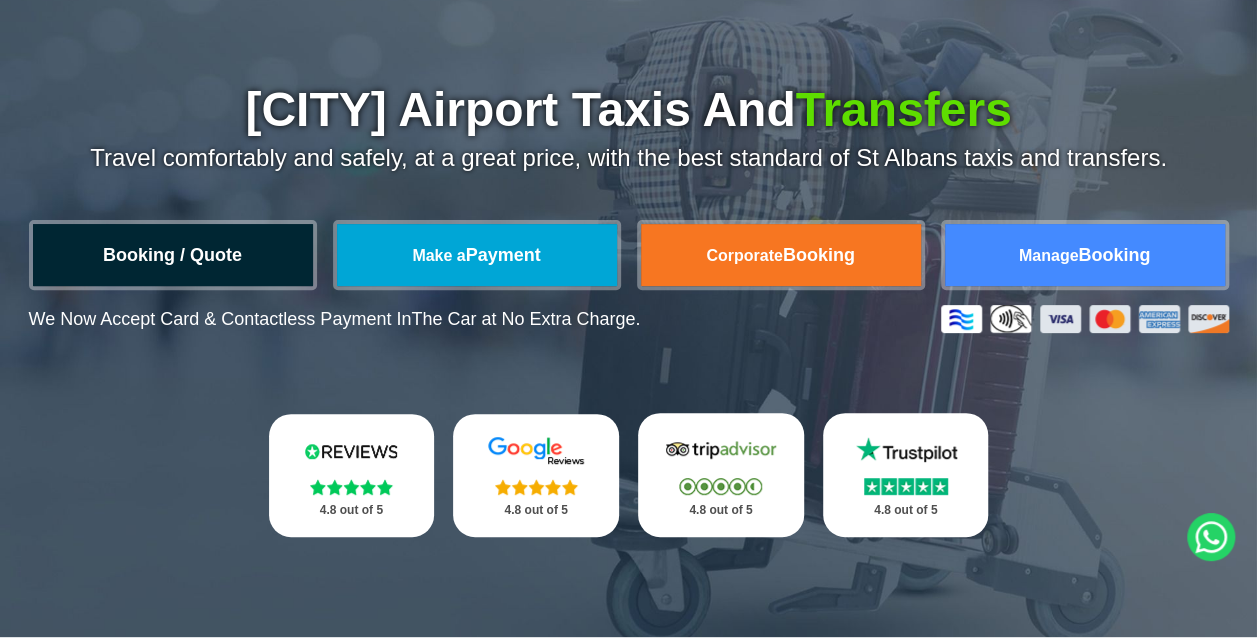 click on "Booking / Quote" at bounding box center (173, 255) 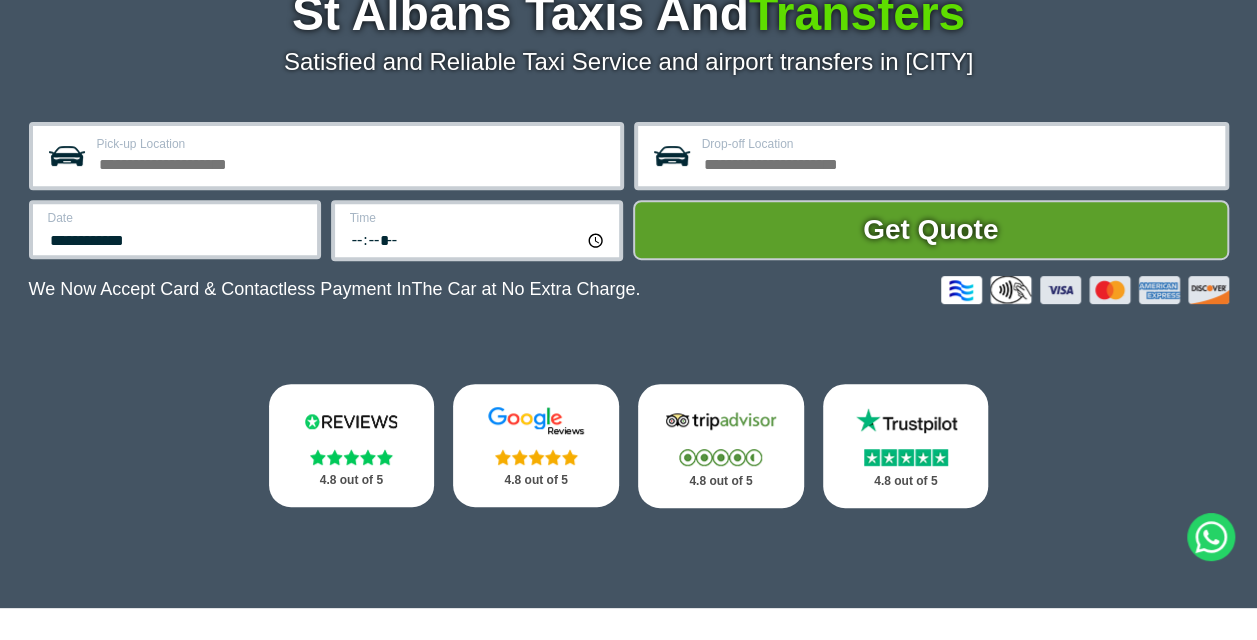 scroll, scrollTop: 300, scrollLeft: 0, axis: vertical 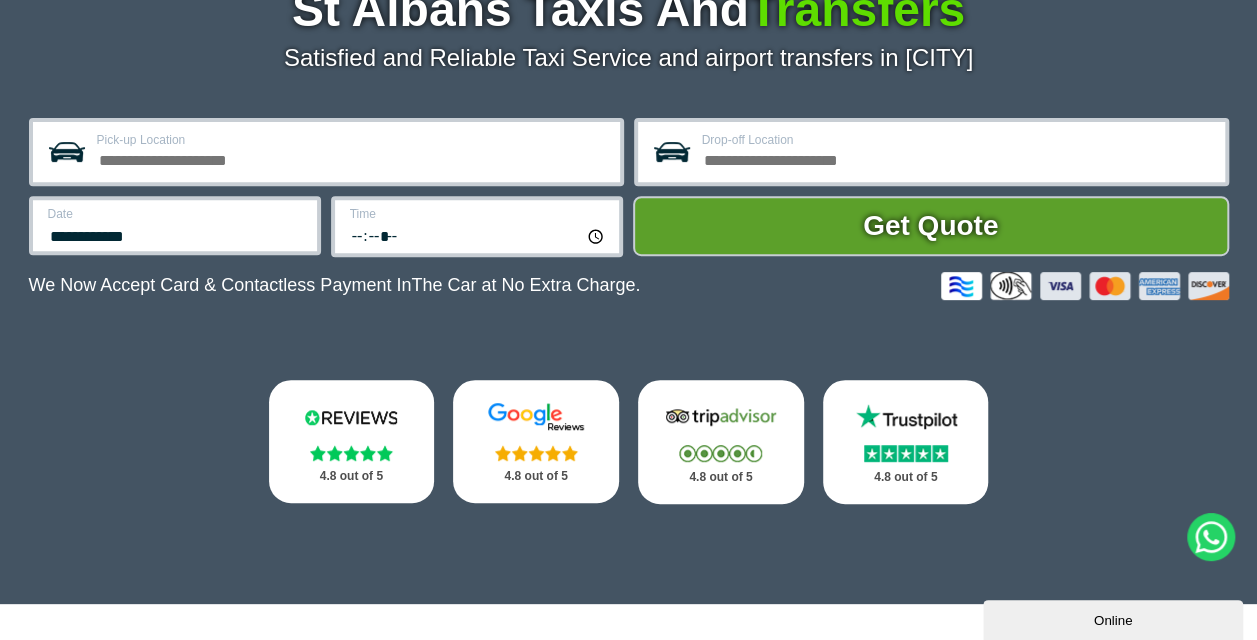 click on "Pick-up Location" at bounding box center [352, 158] 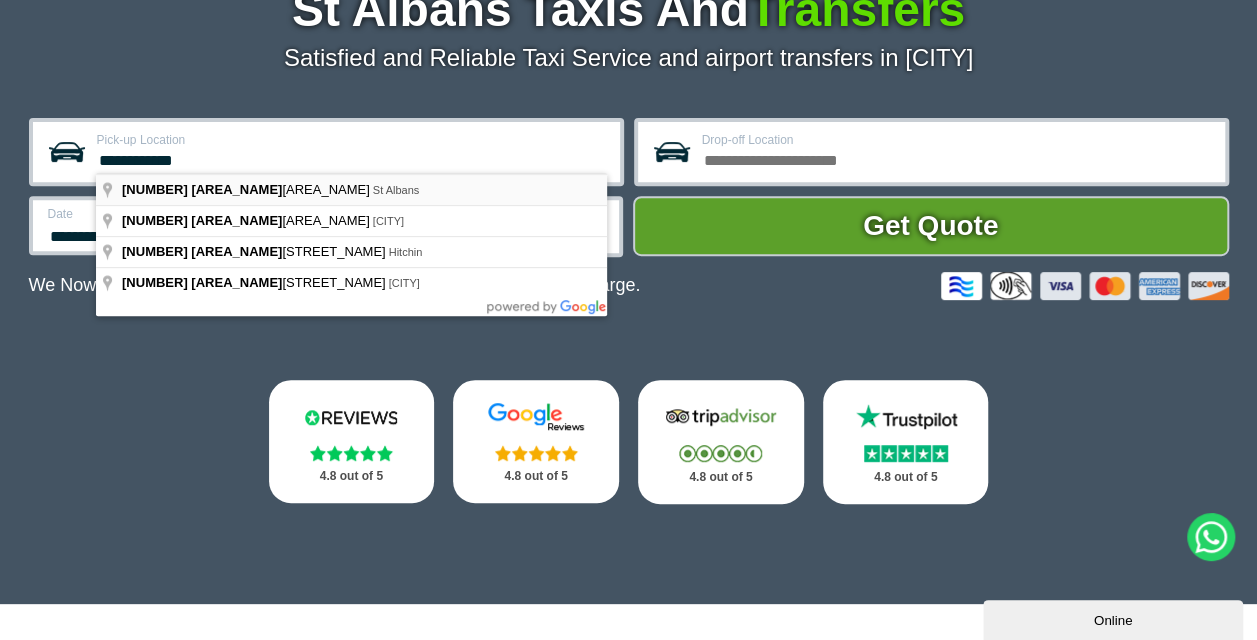 type on "**********" 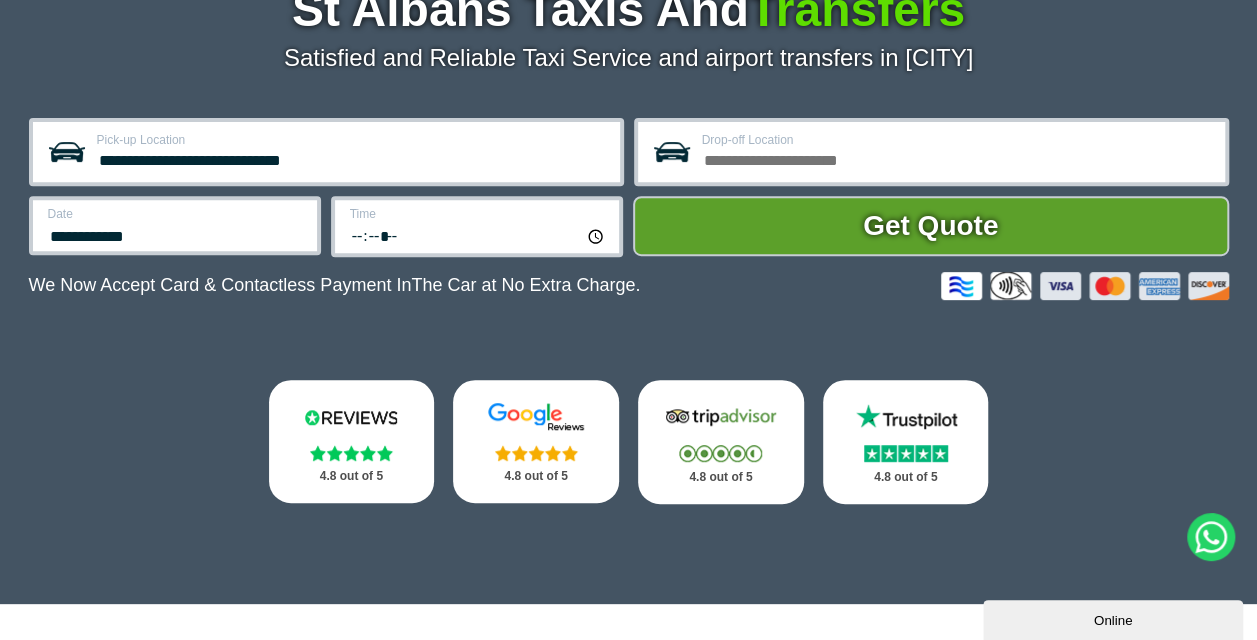 click on "**********" at bounding box center [176, 234] 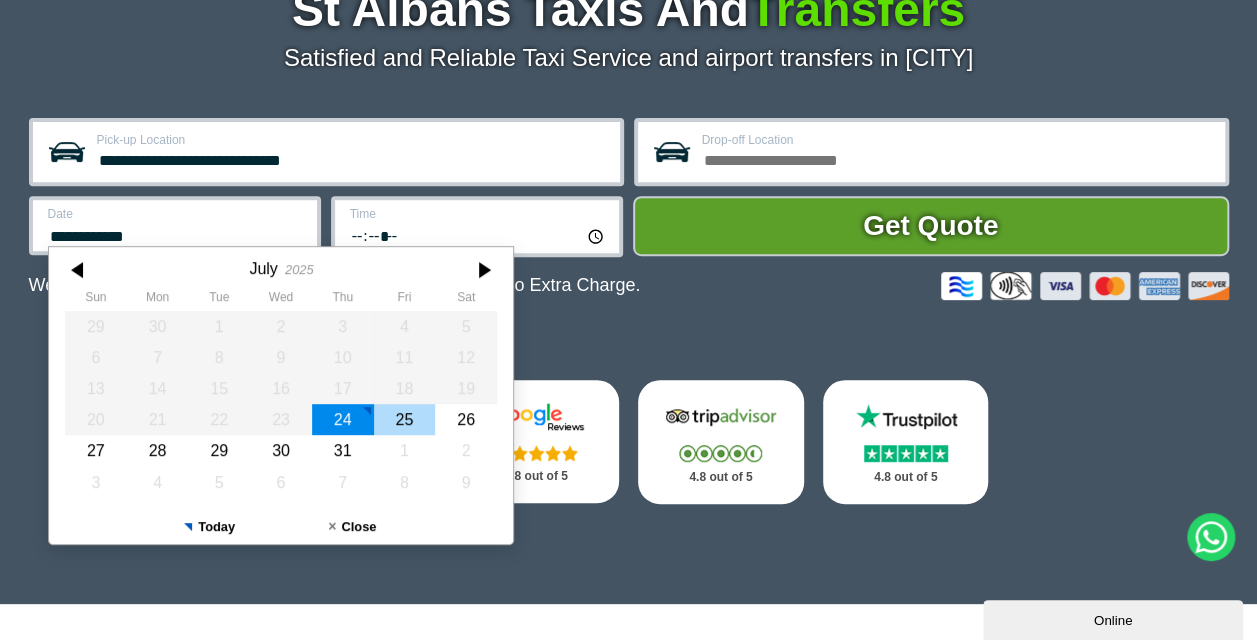 click on "25" at bounding box center (404, 419) 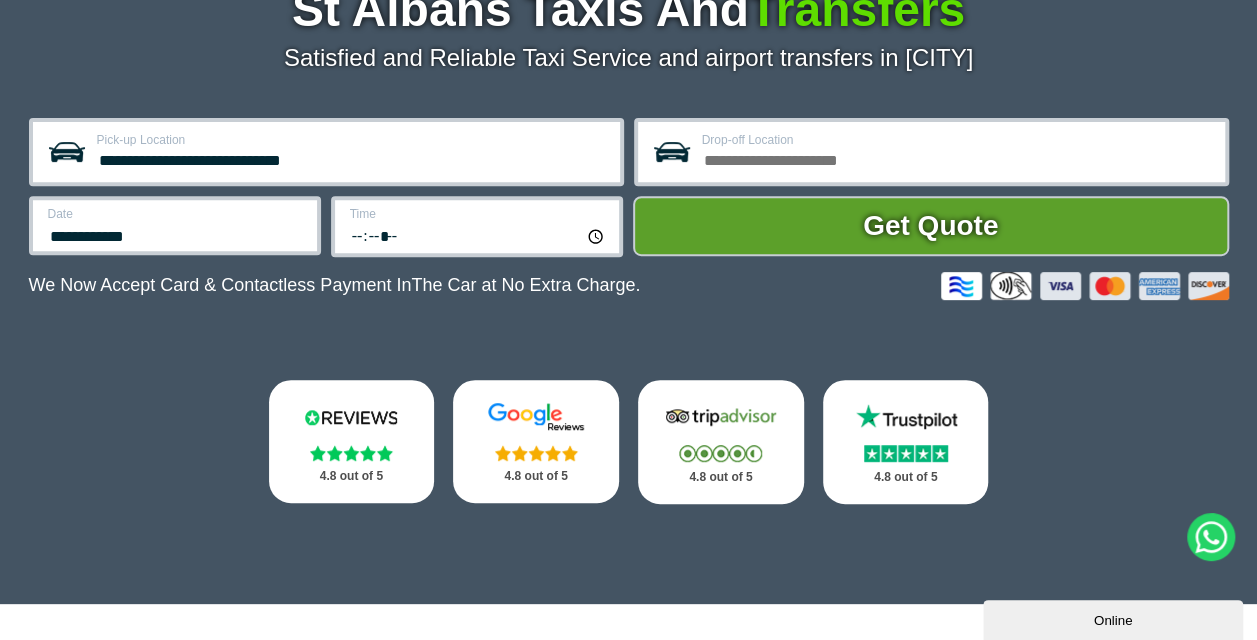 click on "*****" at bounding box center [478, 235] 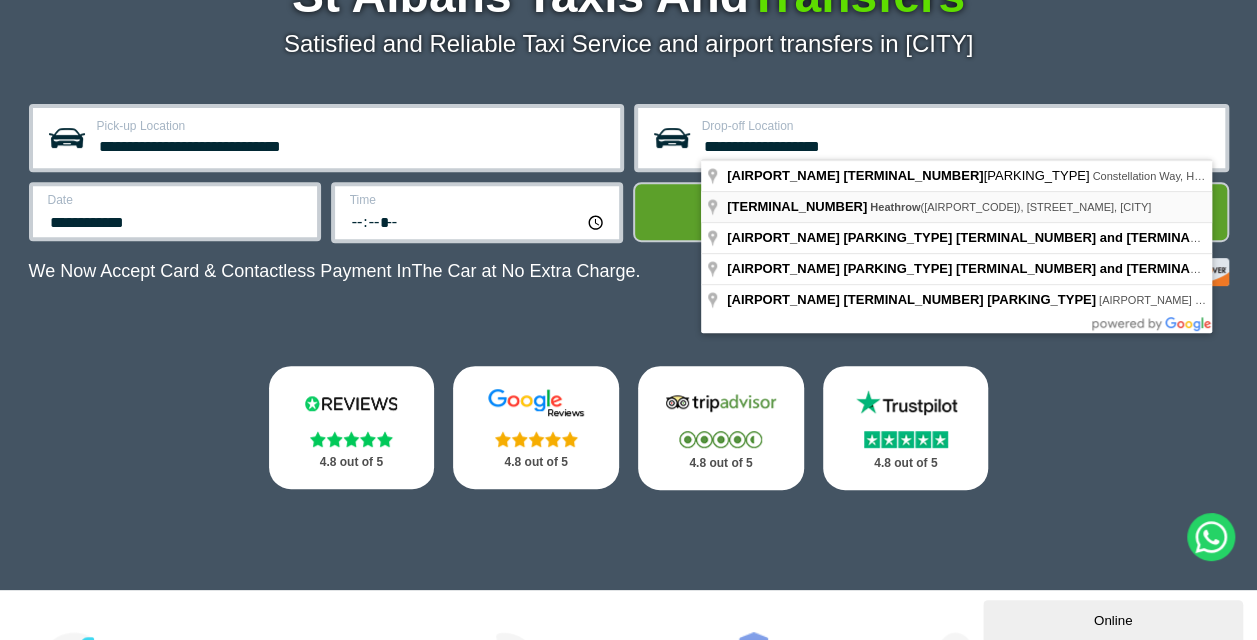 scroll, scrollTop: 300, scrollLeft: 0, axis: vertical 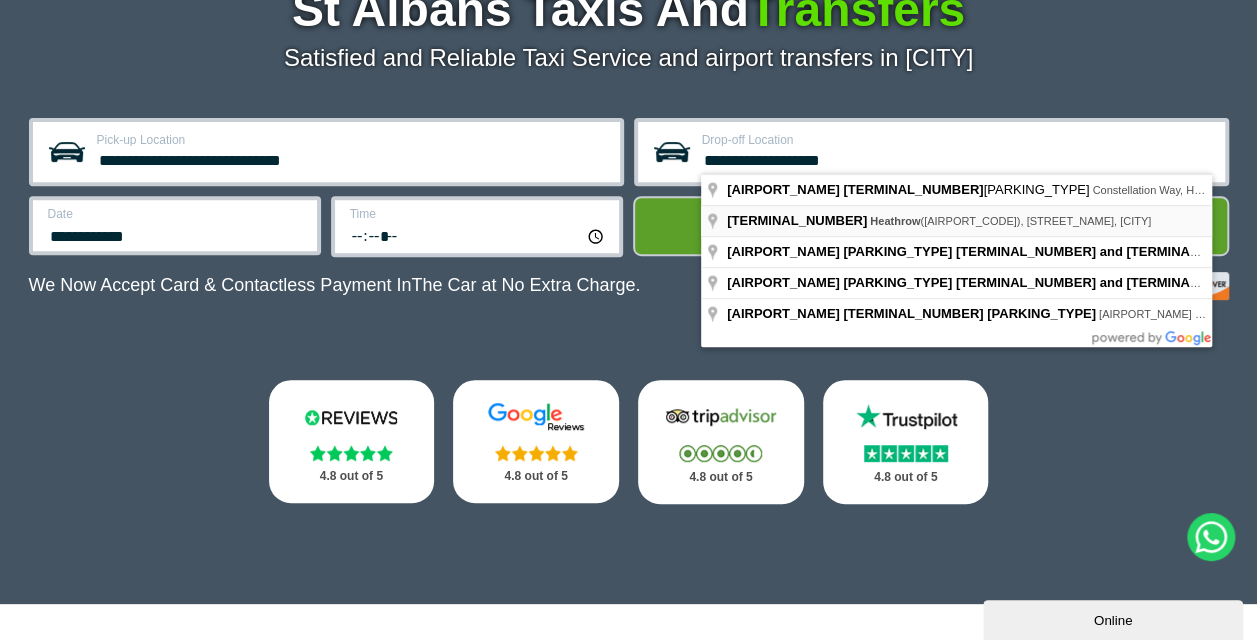 type on "**********" 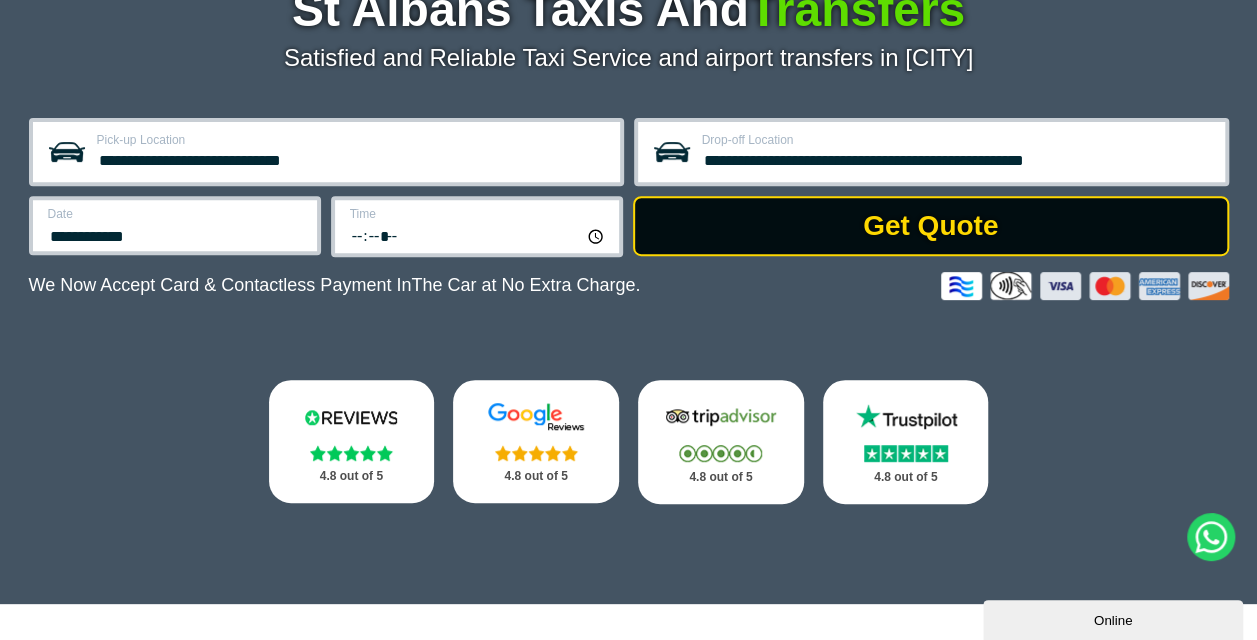 click on "Get Quote" at bounding box center [931, 226] 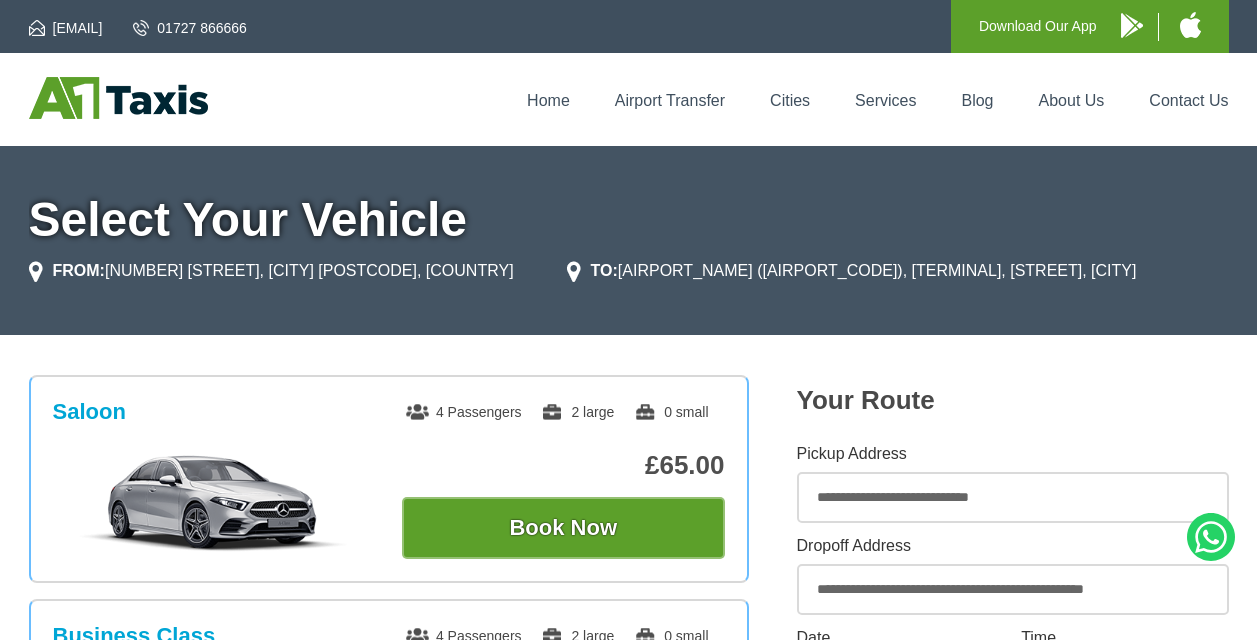 scroll, scrollTop: 0, scrollLeft: 0, axis: both 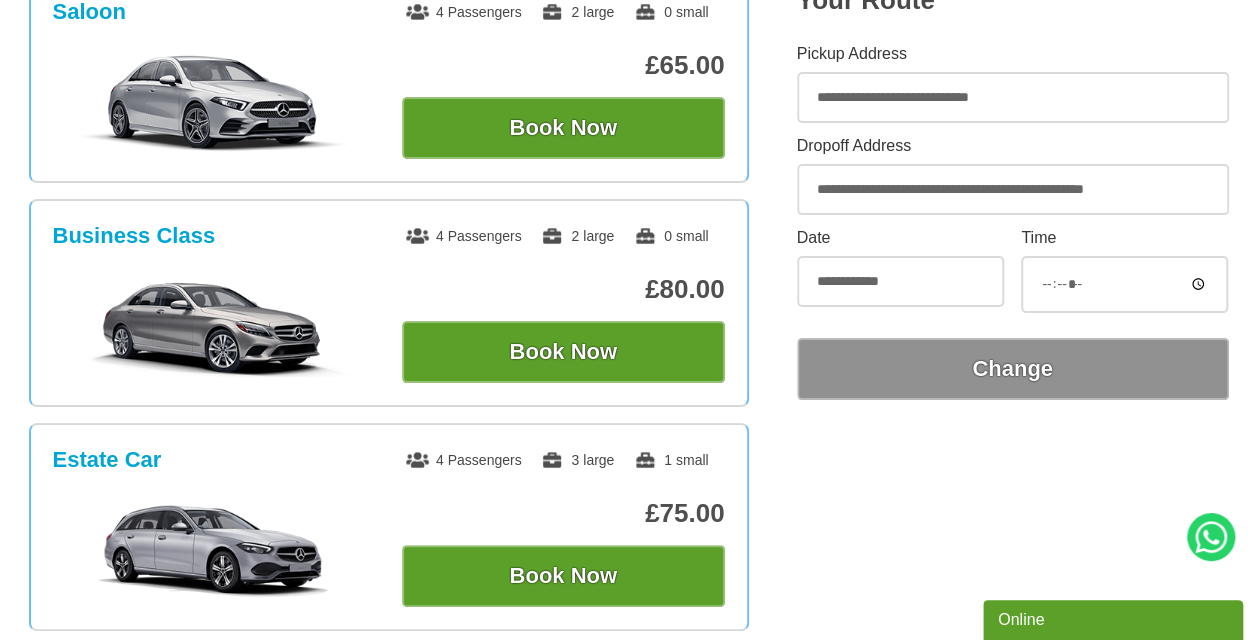 click on "*****" at bounding box center (1124, 284) 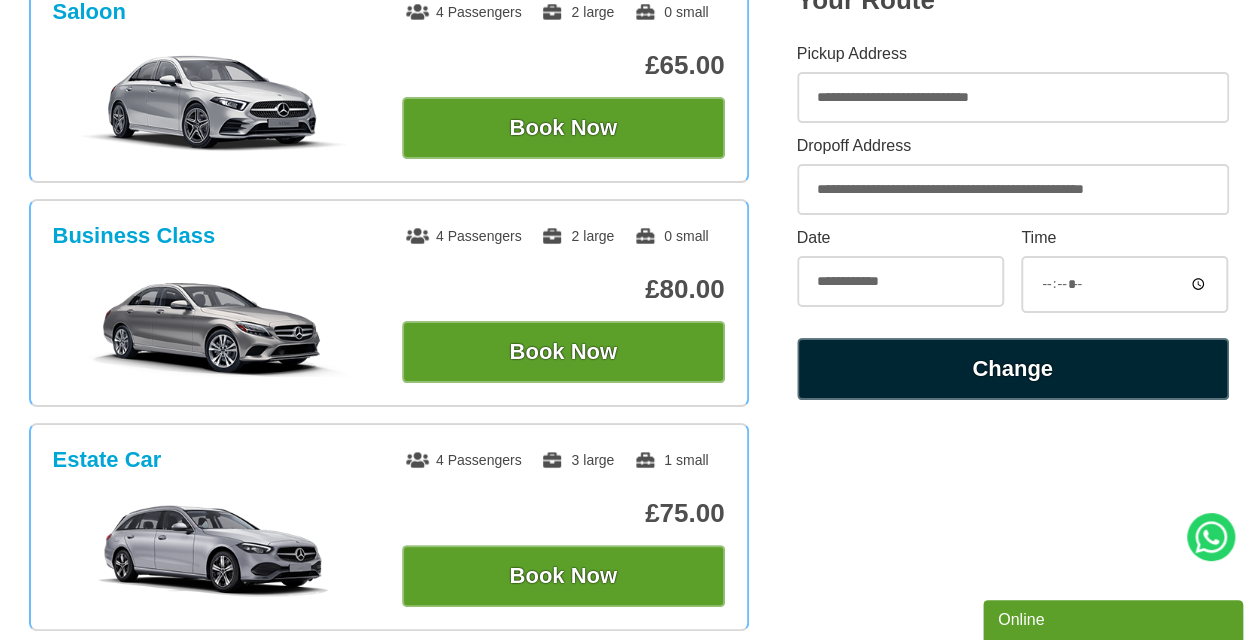 click on "Change" at bounding box center (1013, 369) 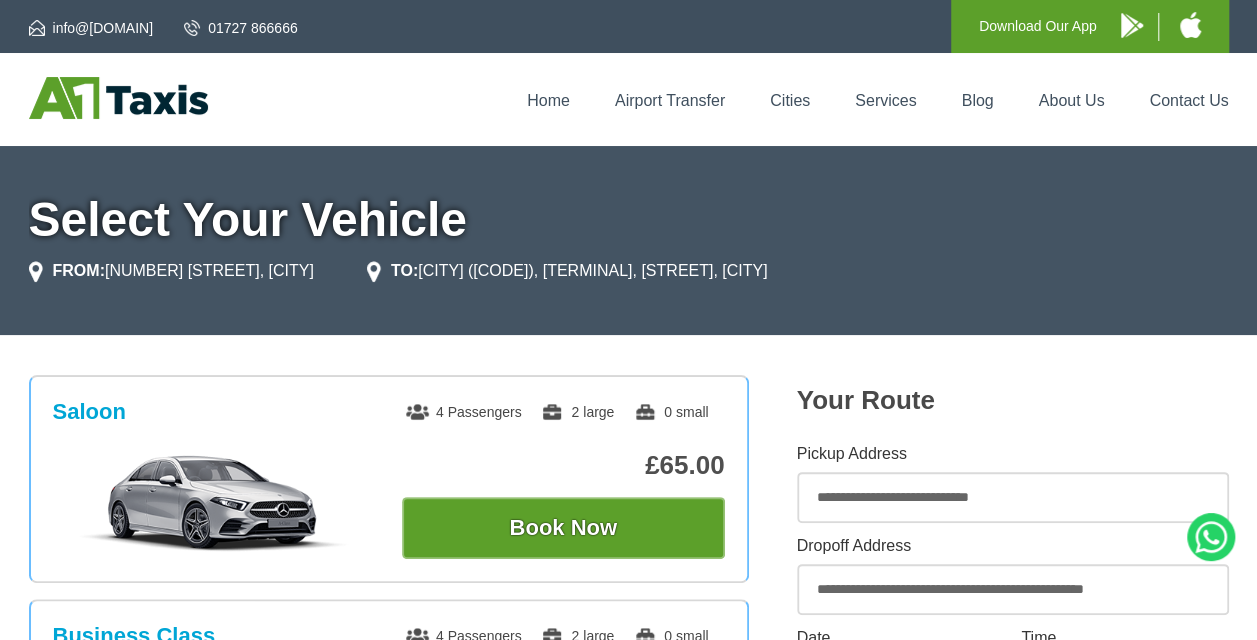 scroll, scrollTop: 194, scrollLeft: 0, axis: vertical 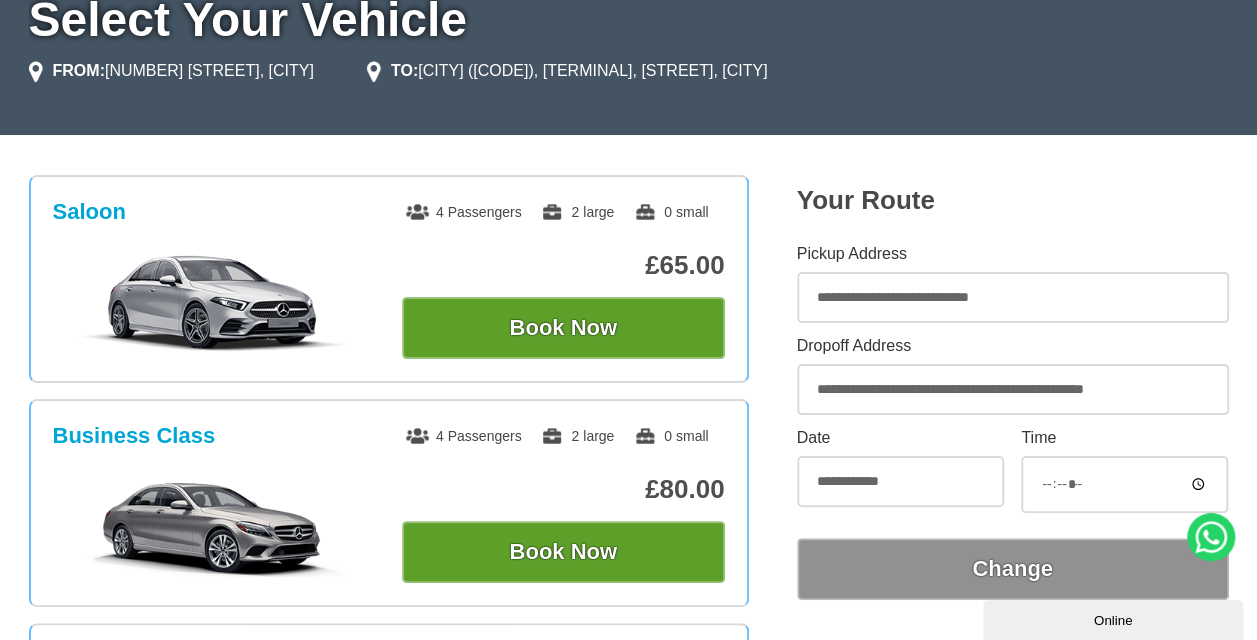 click on "*****" at bounding box center (1124, 484) 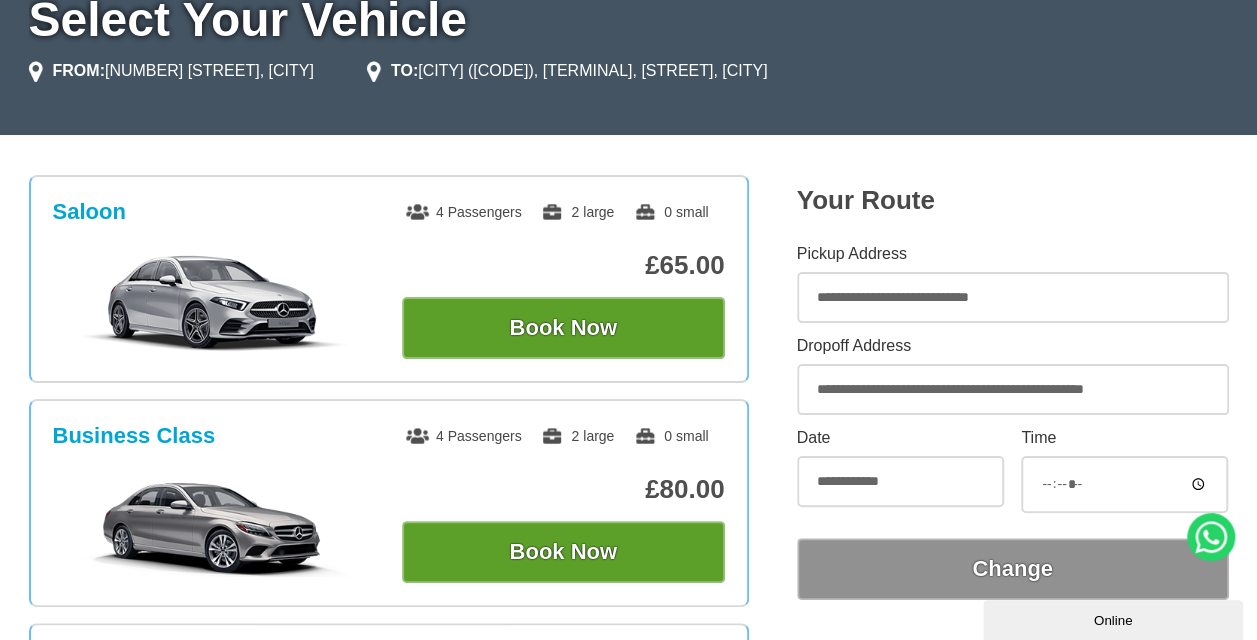 type on "*****" 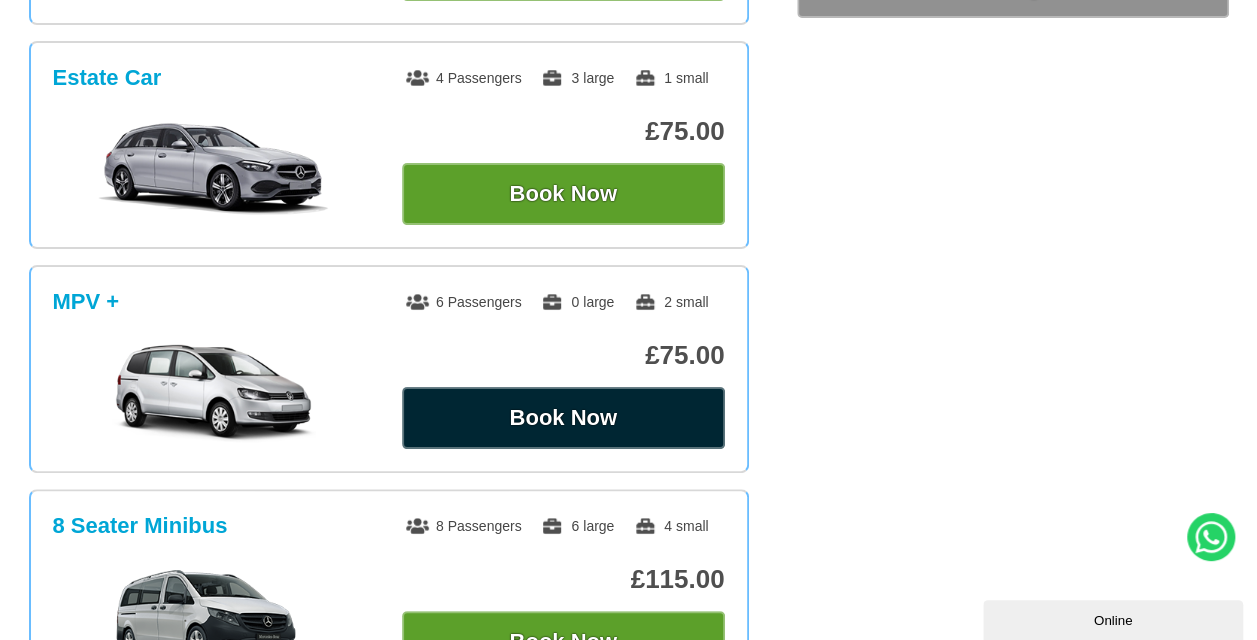scroll, scrollTop: 600, scrollLeft: 0, axis: vertical 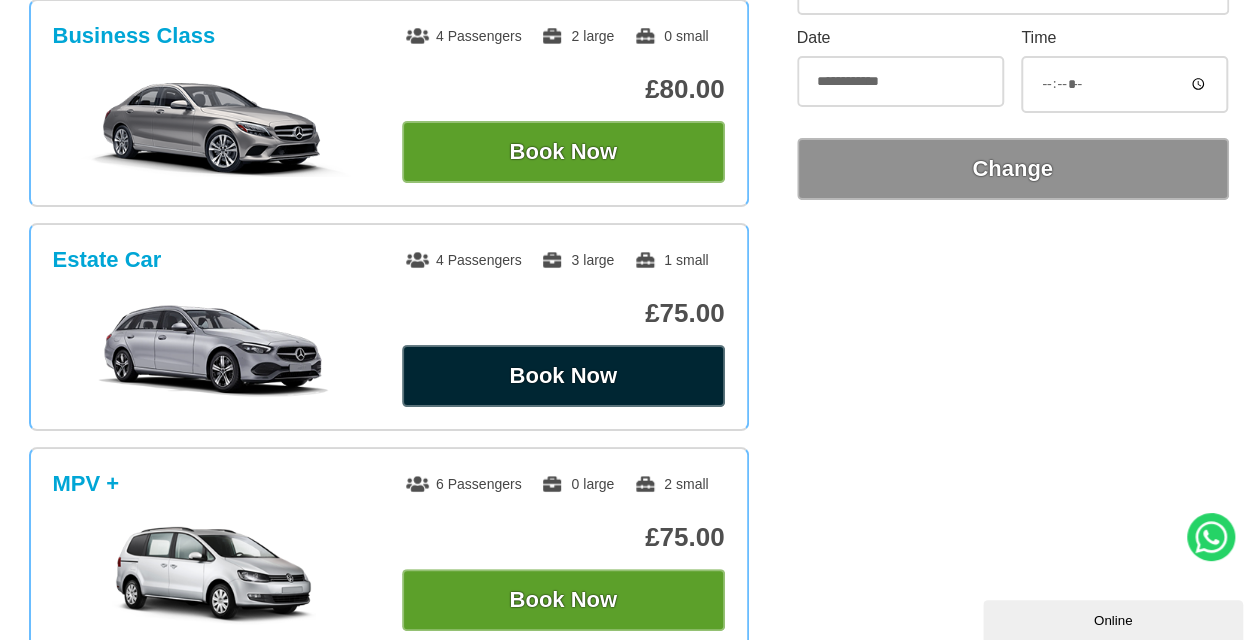 click on "Book Now" at bounding box center (563, 376) 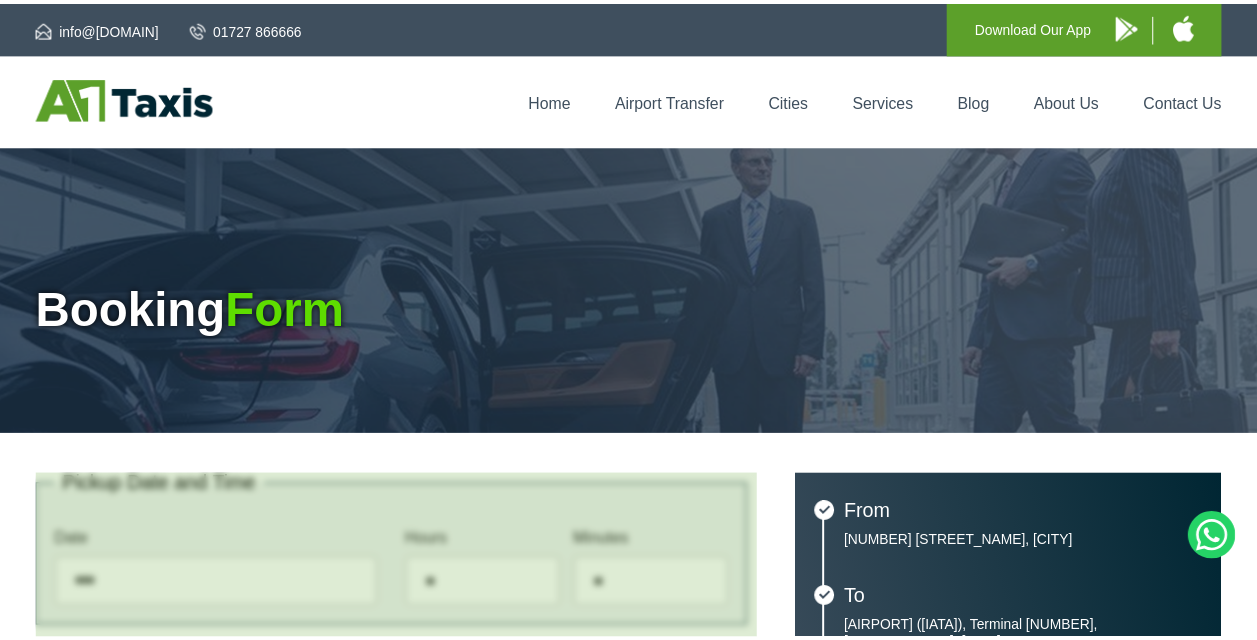 scroll, scrollTop: 0, scrollLeft: 0, axis: both 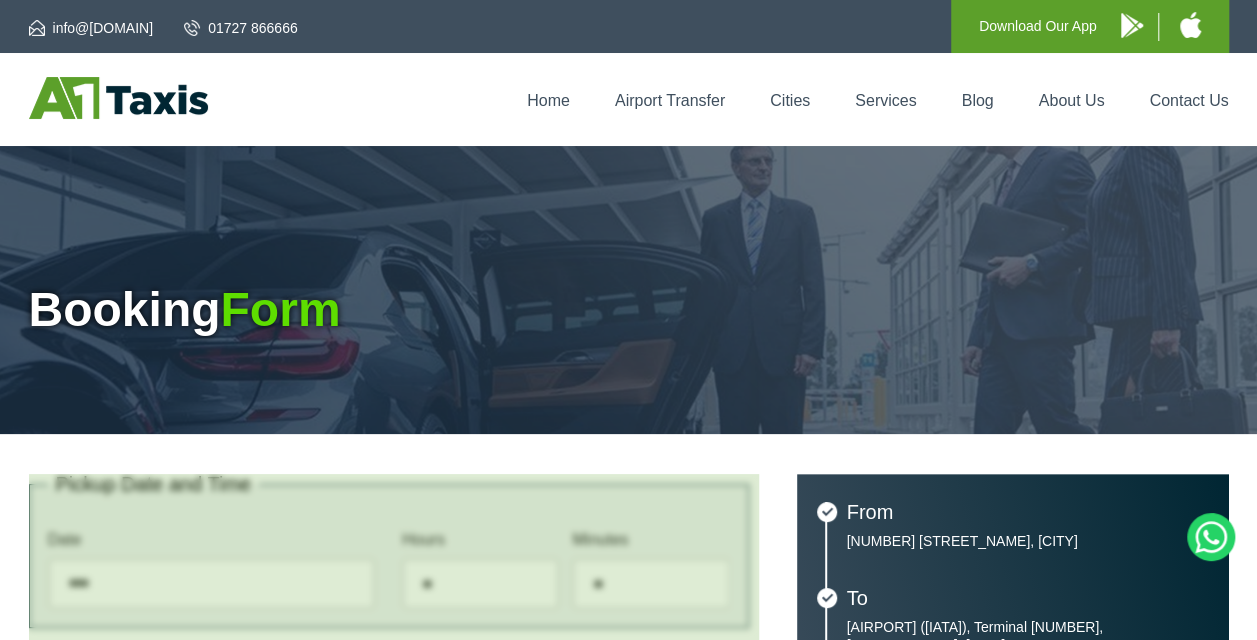 type on "**********" 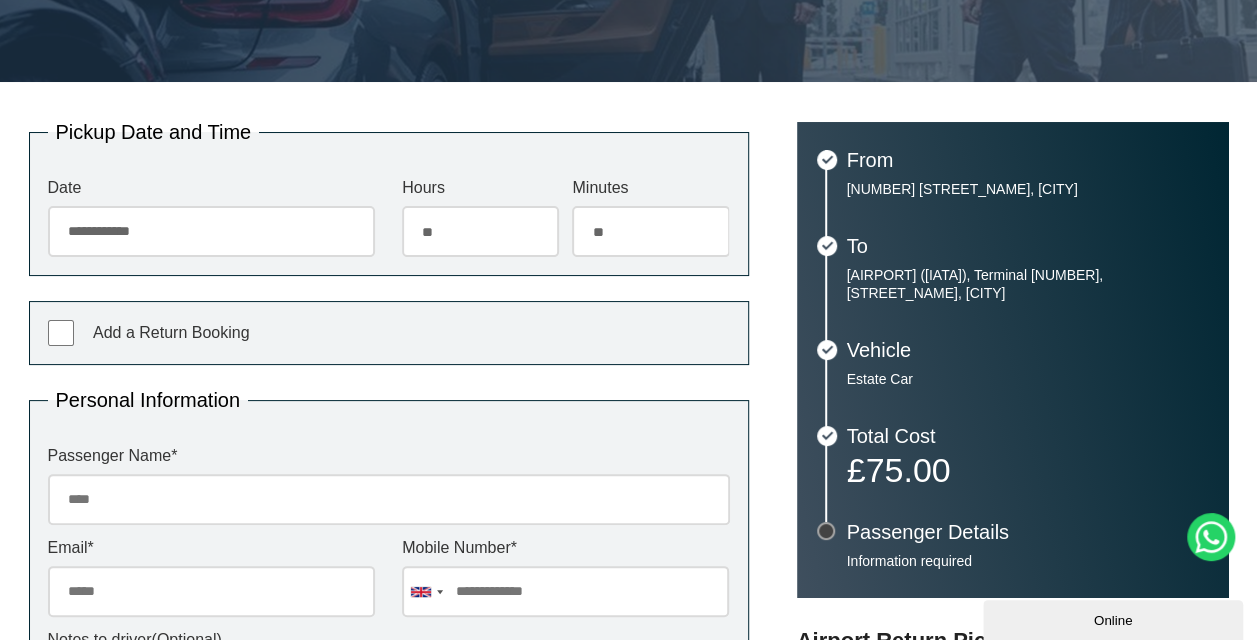 scroll, scrollTop: 400, scrollLeft: 0, axis: vertical 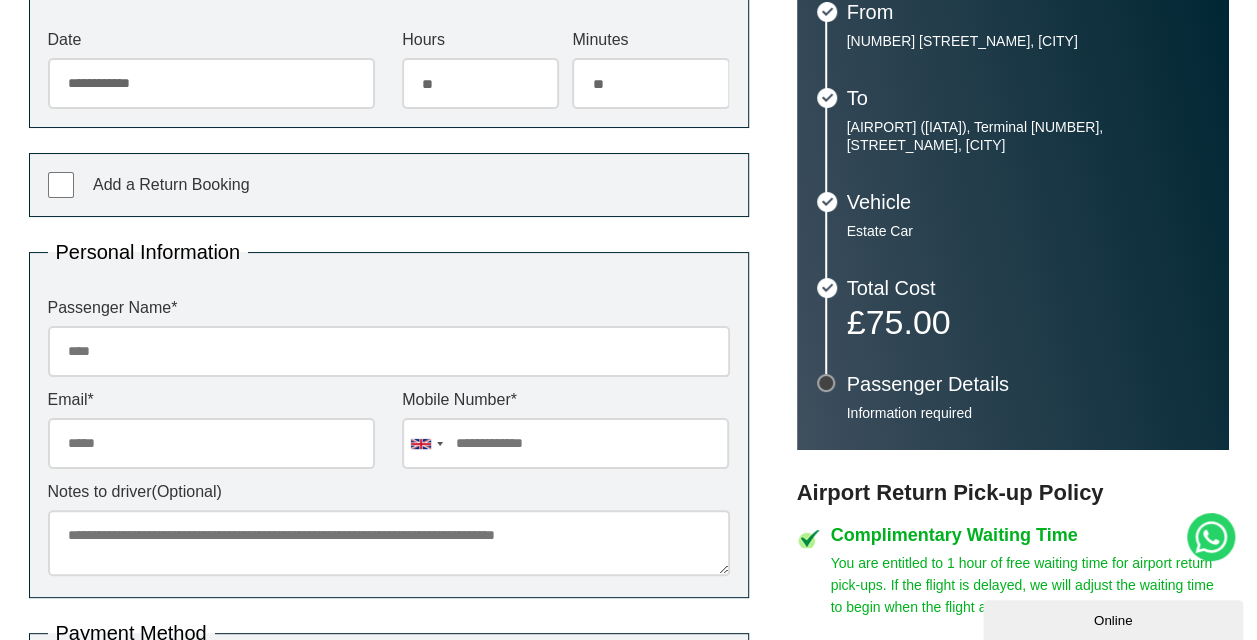 click on "Passenger Name  *" at bounding box center (389, 351) 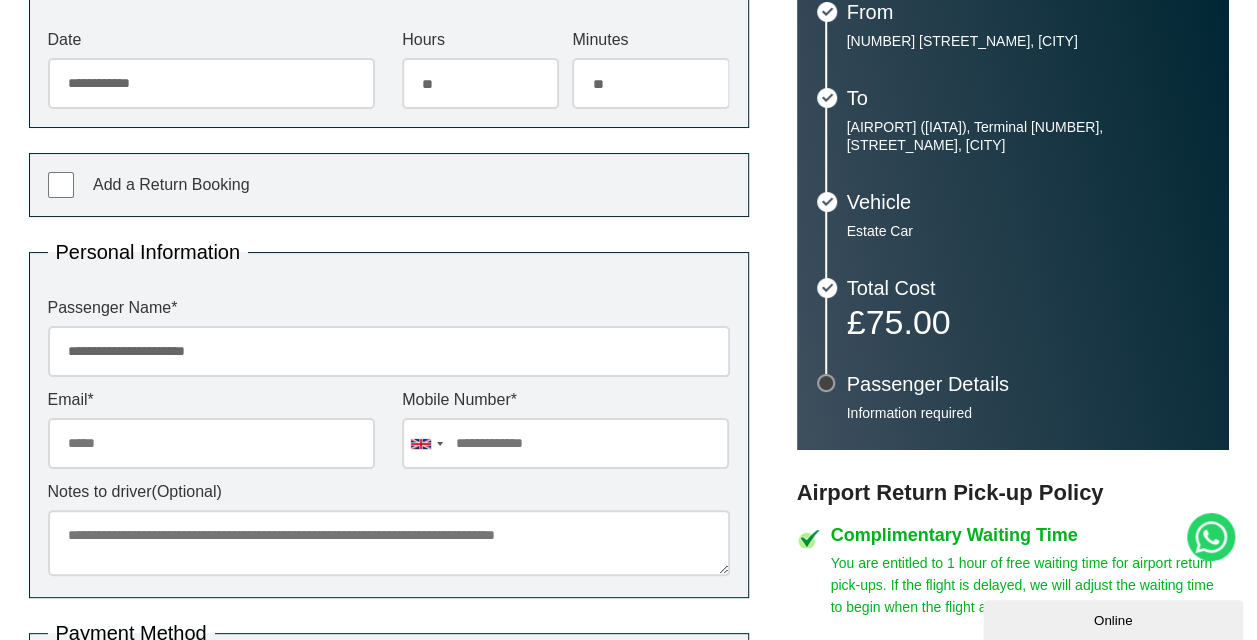 type on "**********" 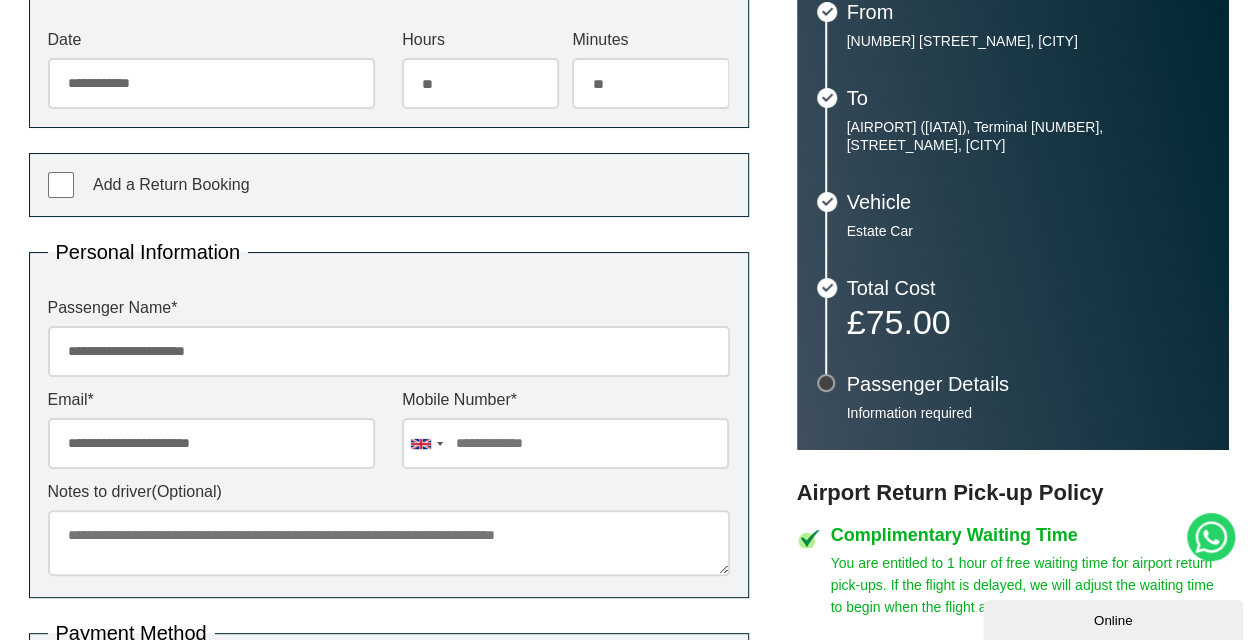 type on "*********" 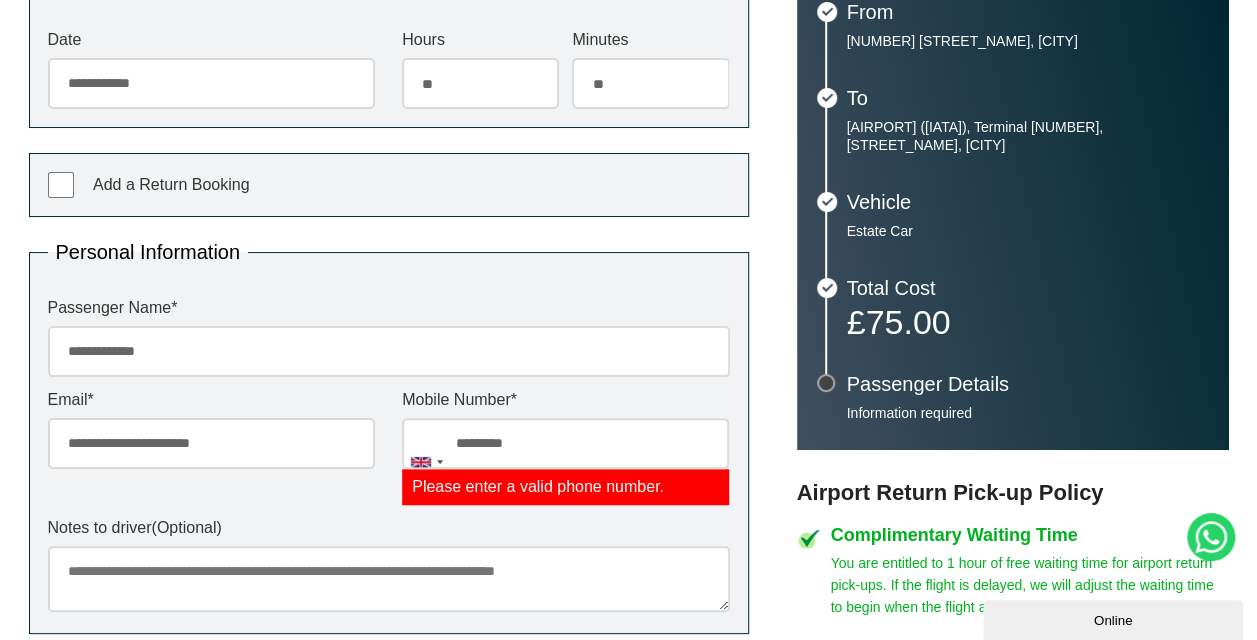 click on "**********" at bounding box center (389, 351) 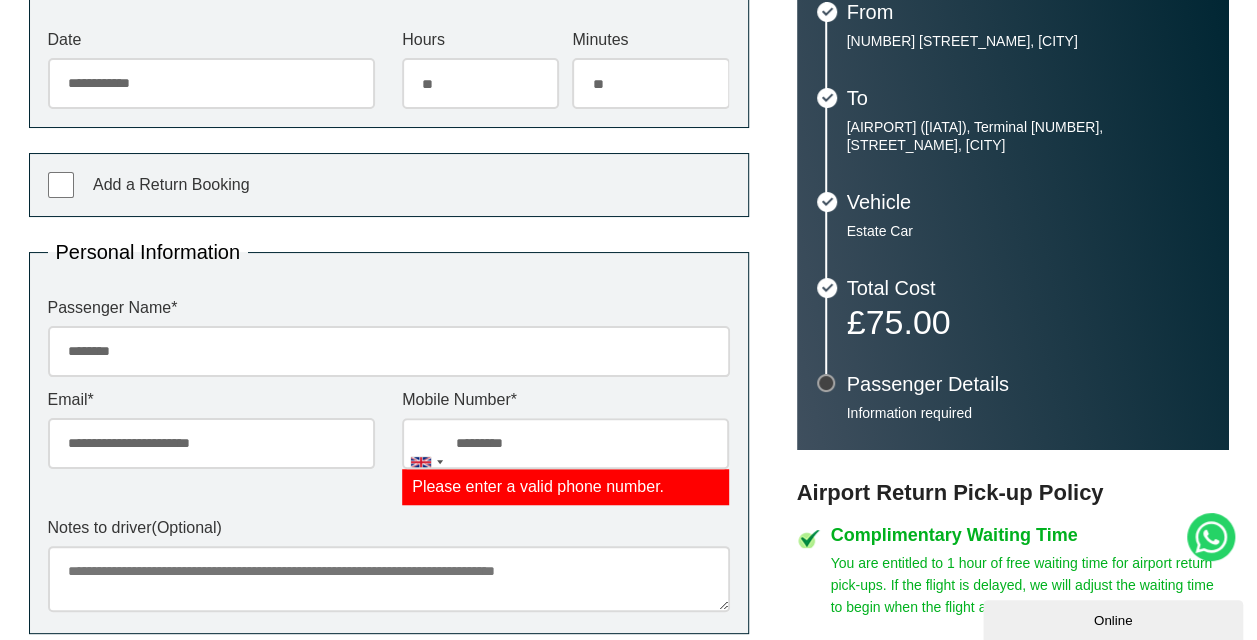 click on "*******" at bounding box center (389, 351) 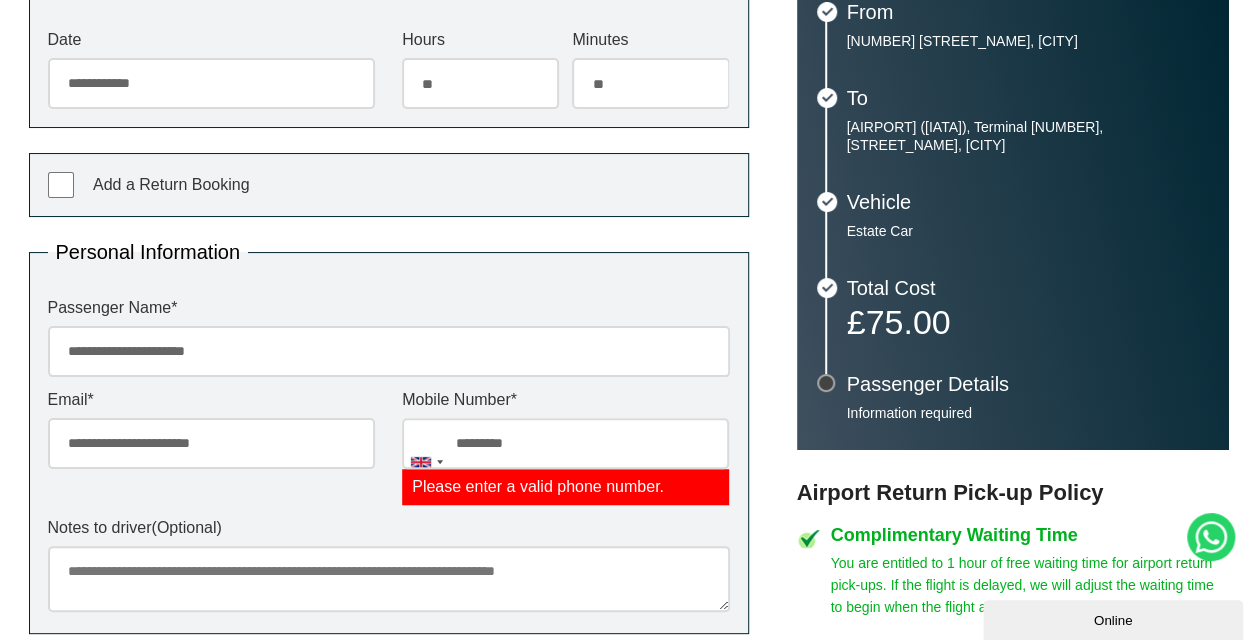 click on "**********" at bounding box center [389, 351] 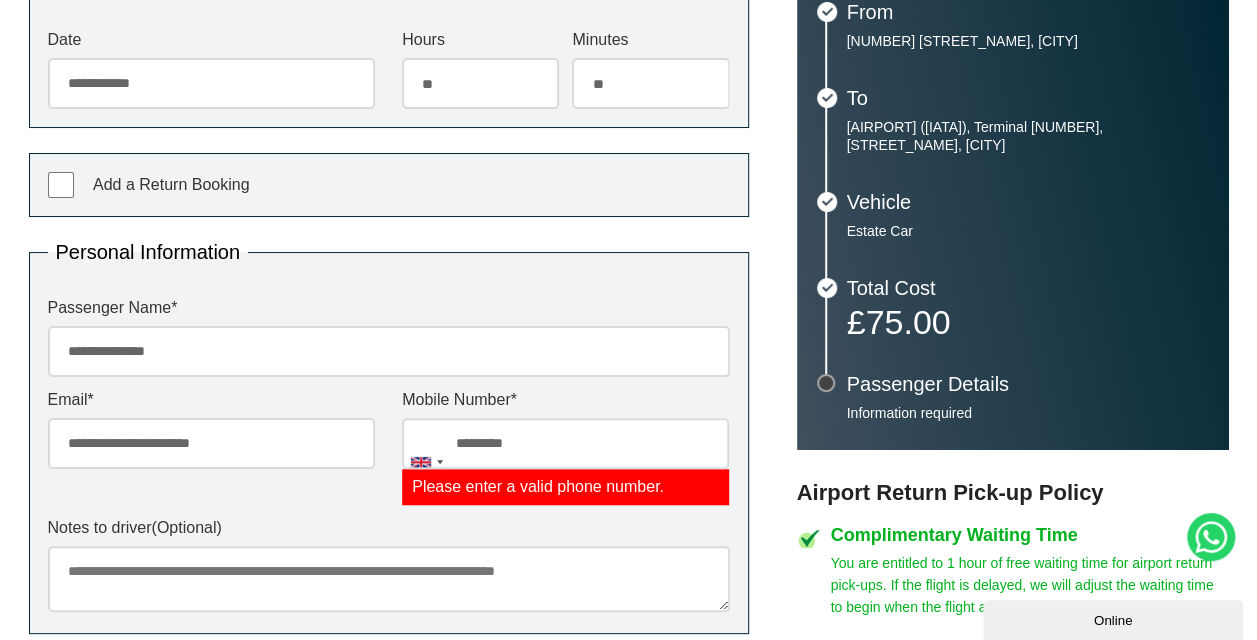type on "**********" 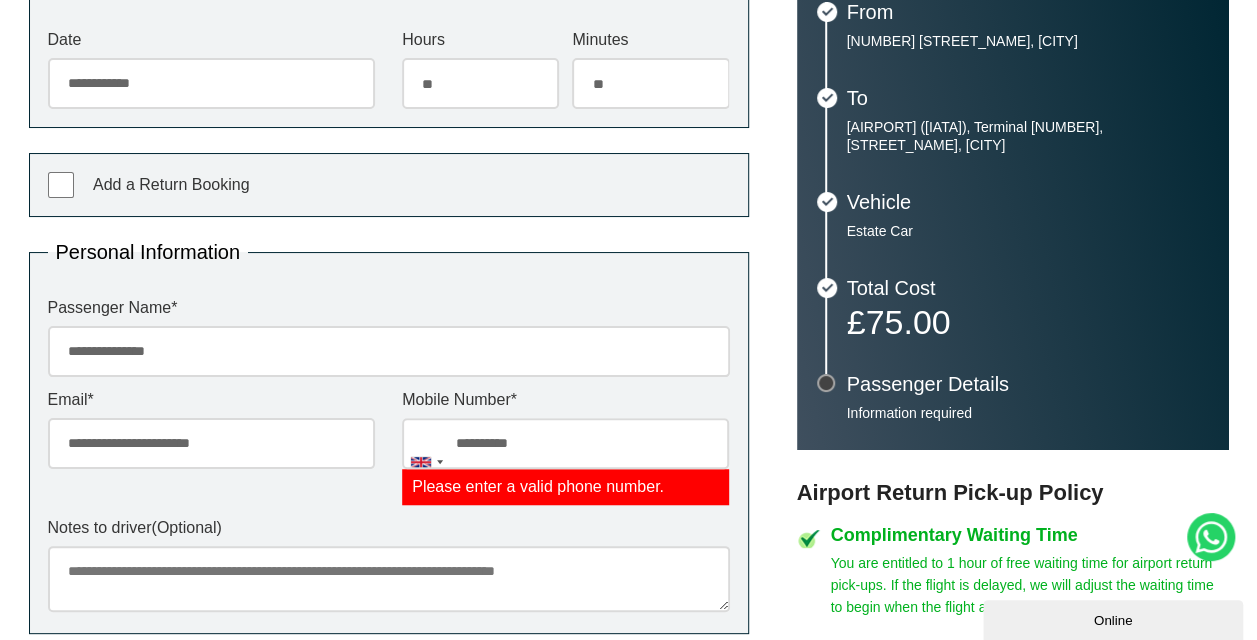 click on "**********" at bounding box center (565, 443) 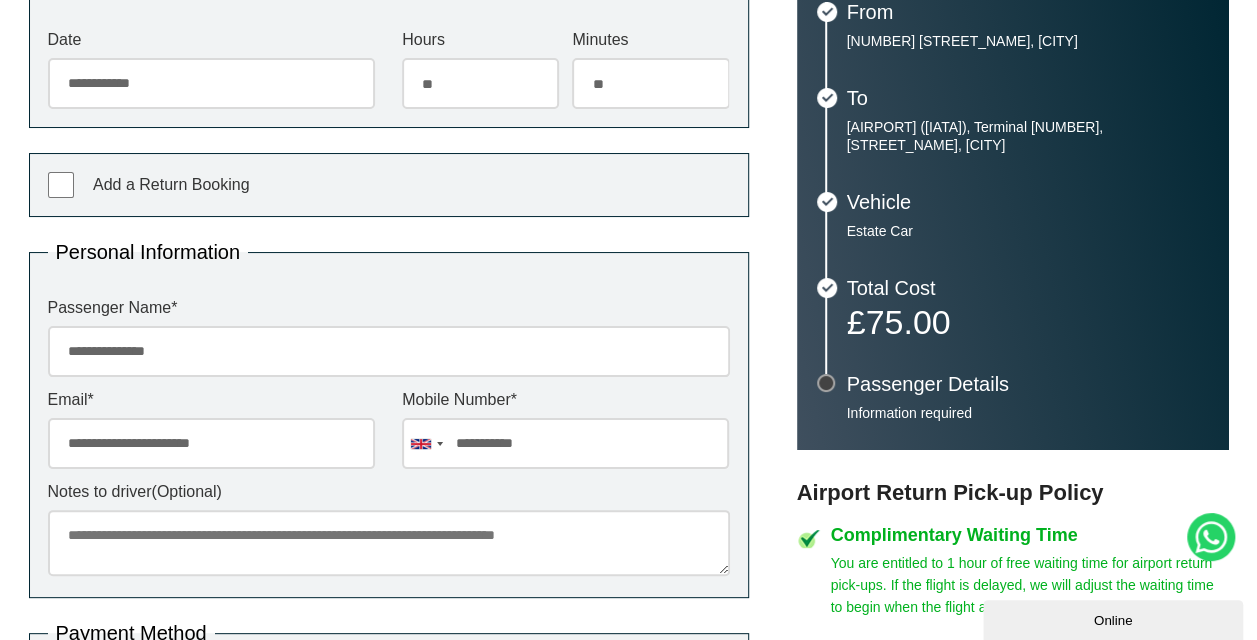 scroll, scrollTop: 600, scrollLeft: 0, axis: vertical 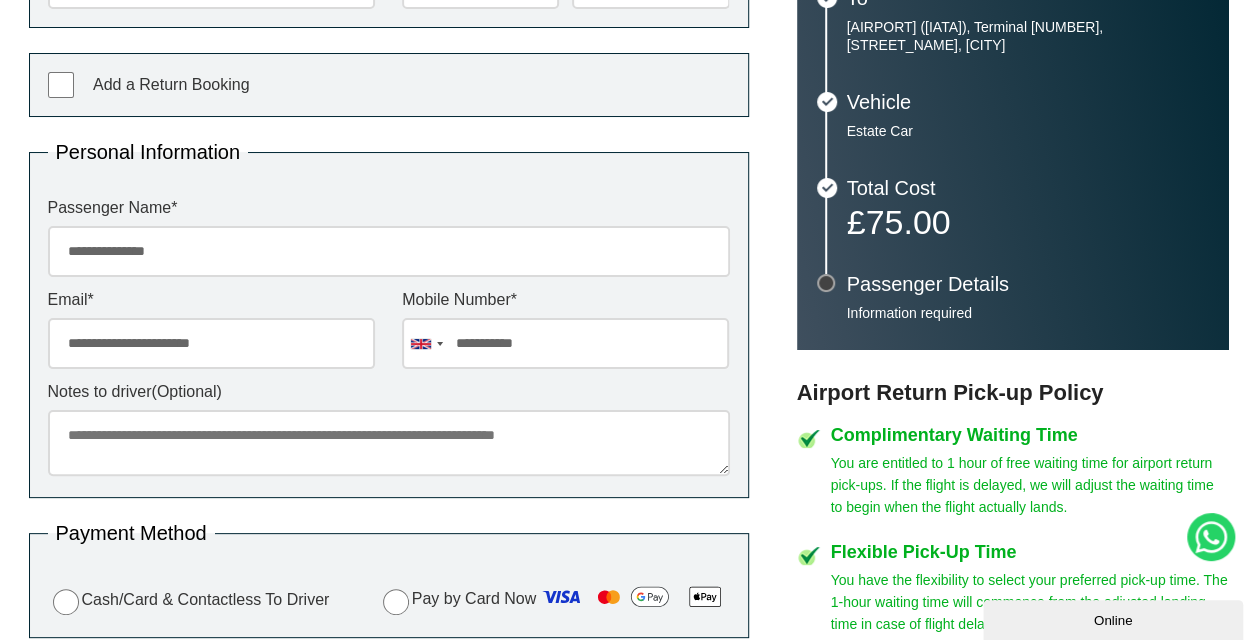 click on "Notes to driver  (Optional)" at bounding box center (389, 443) 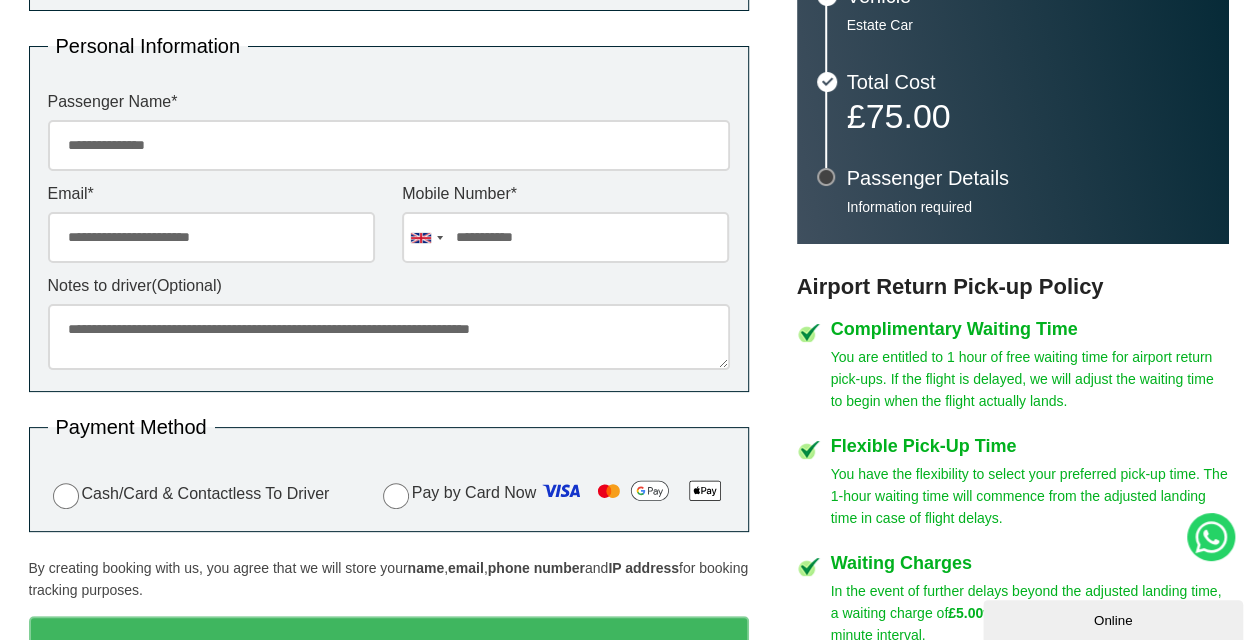scroll, scrollTop: 1000, scrollLeft: 0, axis: vertical 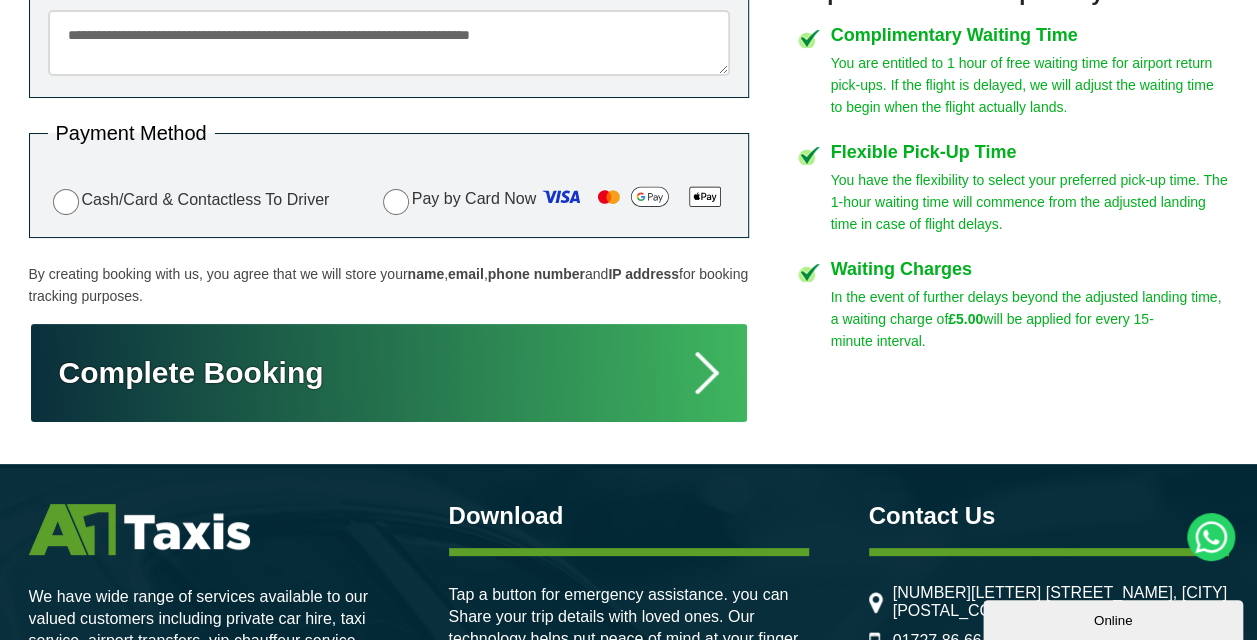 type on "**********" 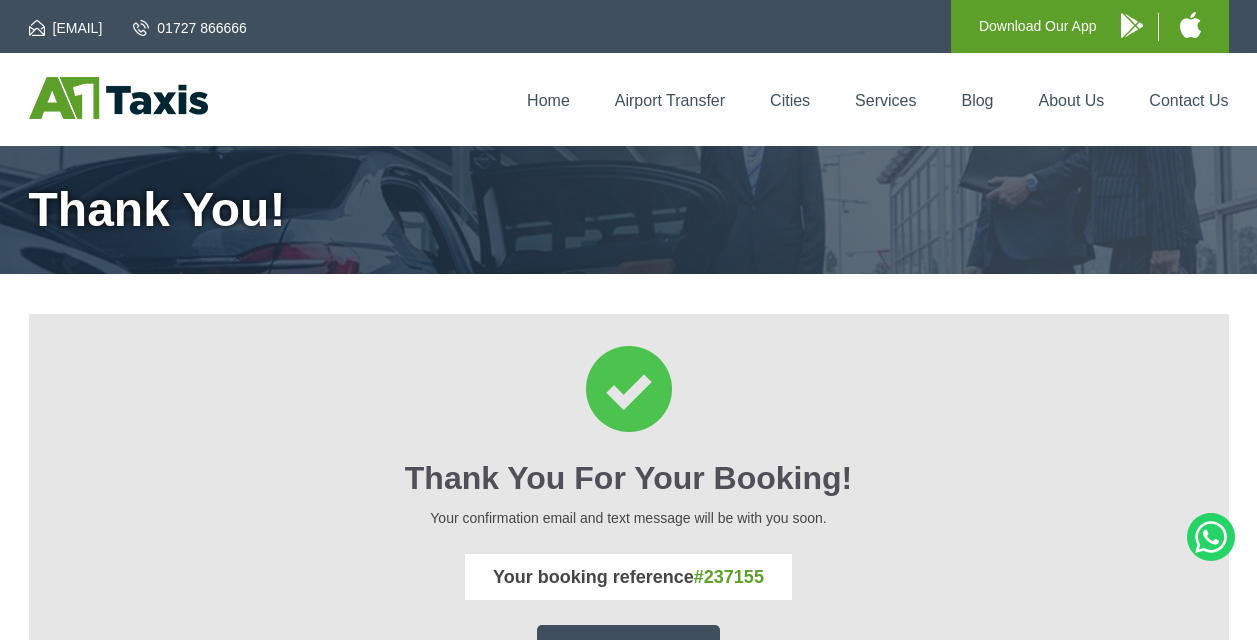 scroll, scrollTop: 0, scrollLeft: 0, axis: both 